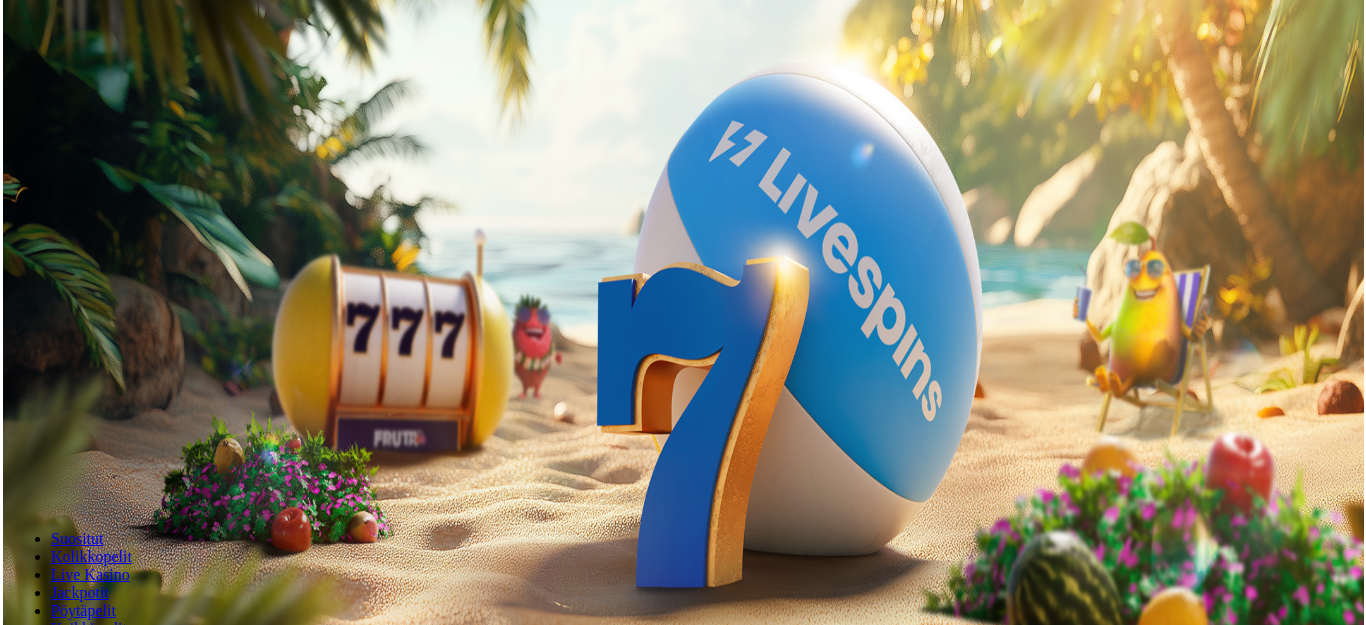 scroll, scrollTop: 0, scrollLeft: 0, axis: both 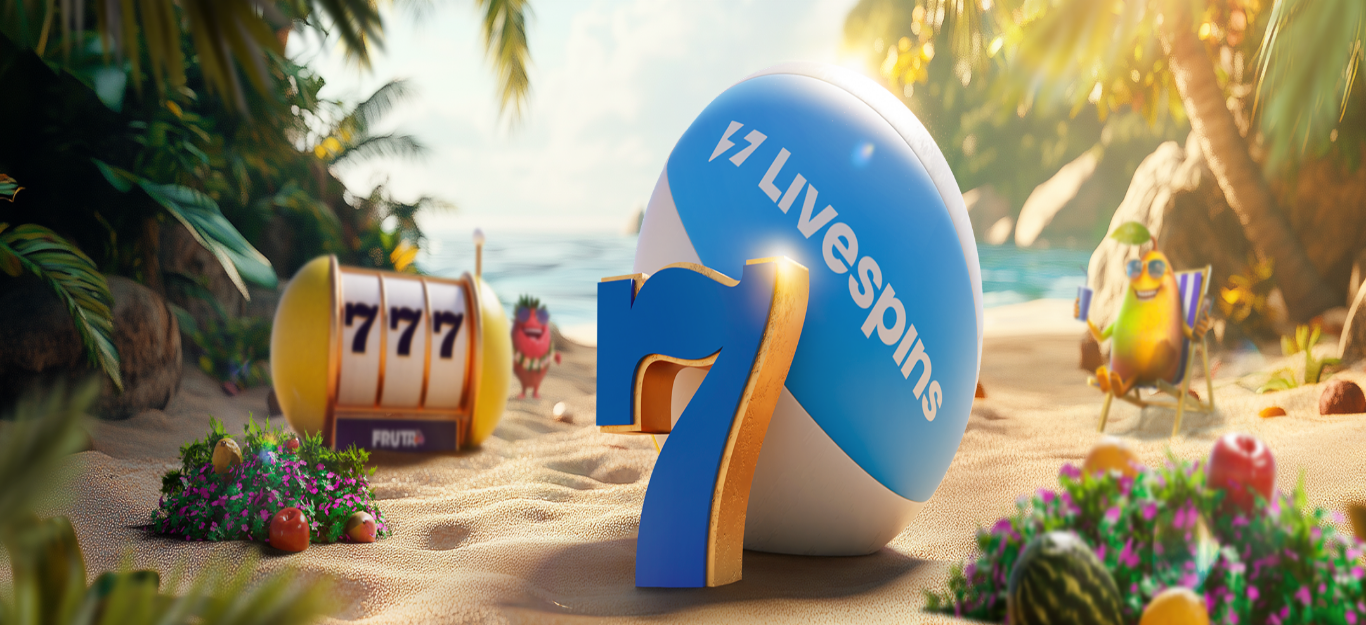 click on "***" at bounding box center [79, 468] 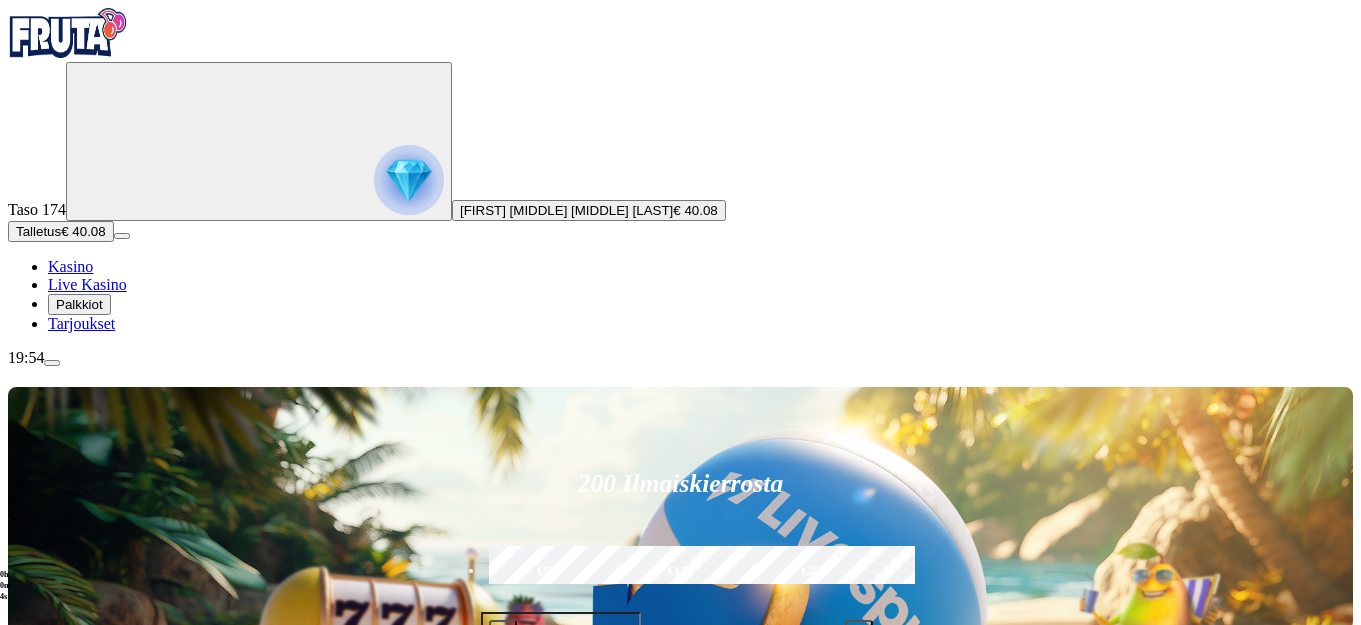 click on "Pelaa nyt" at bounding box center [77, 1239] 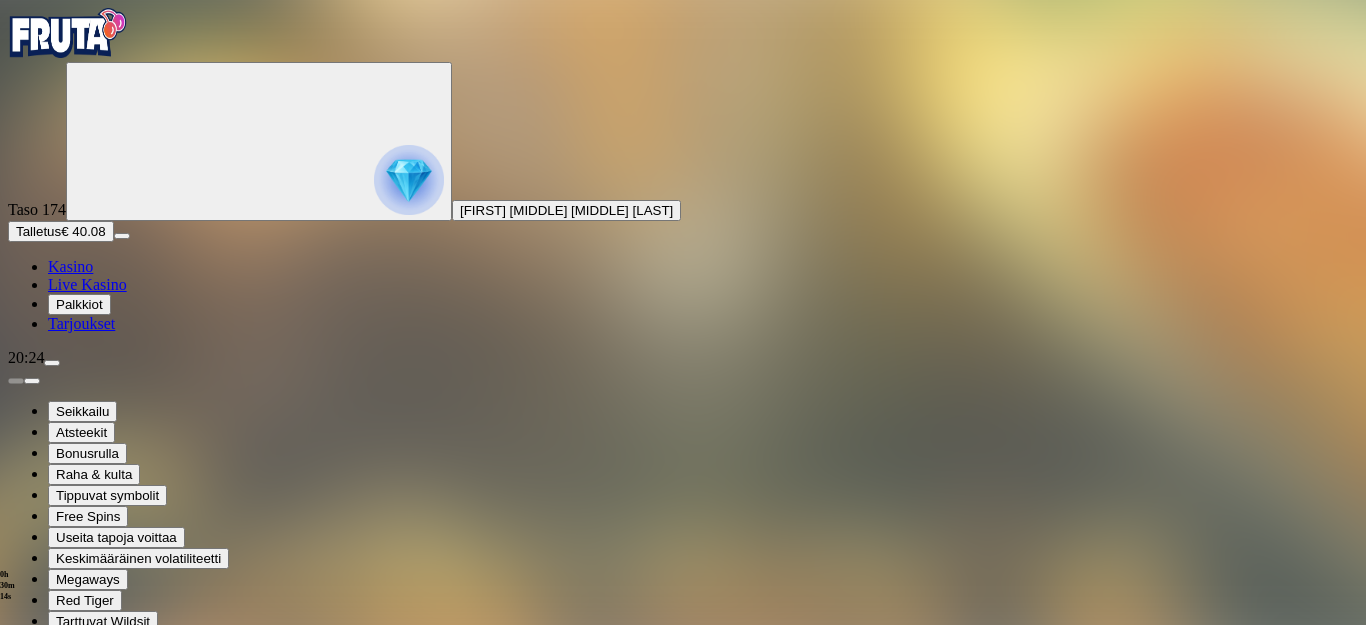 click at bounding box center [409, 180] 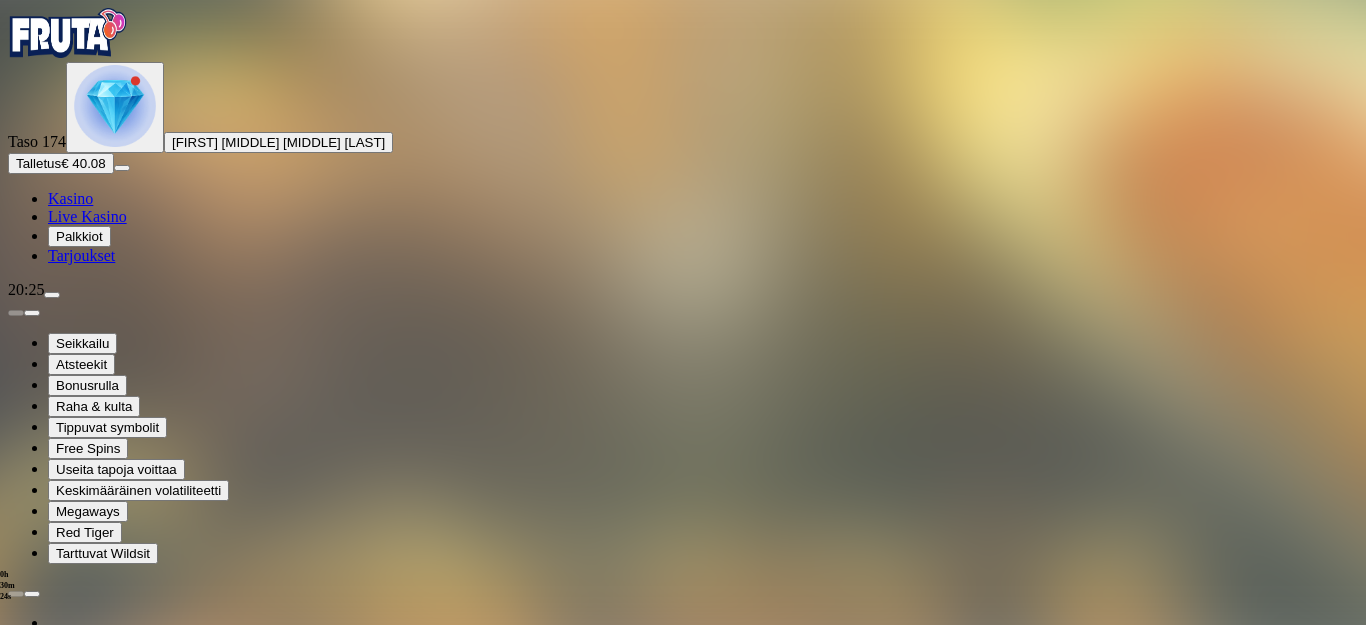 scroll, scrollTop: 94, scrollLeft: 0, axis: vertical 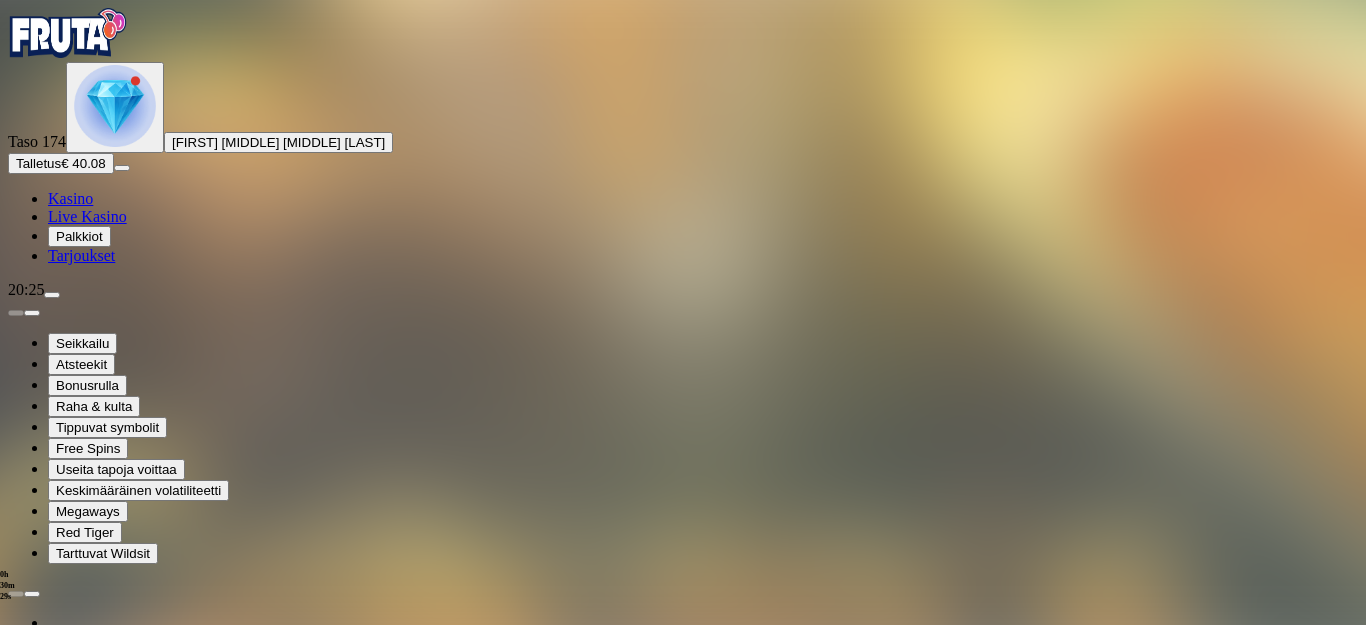 click on "Palkkiot" at bounding box center (683, 1221) 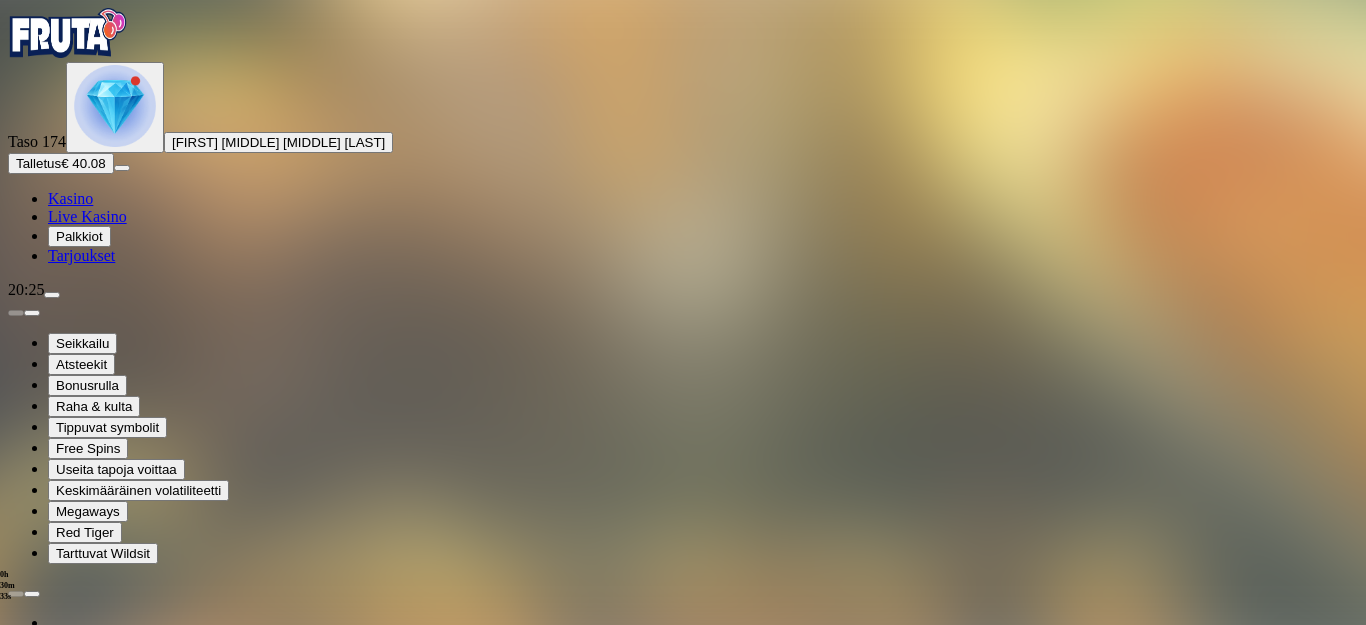 scroll, scrollTop: 0, scrollLeft: 0, axis: both 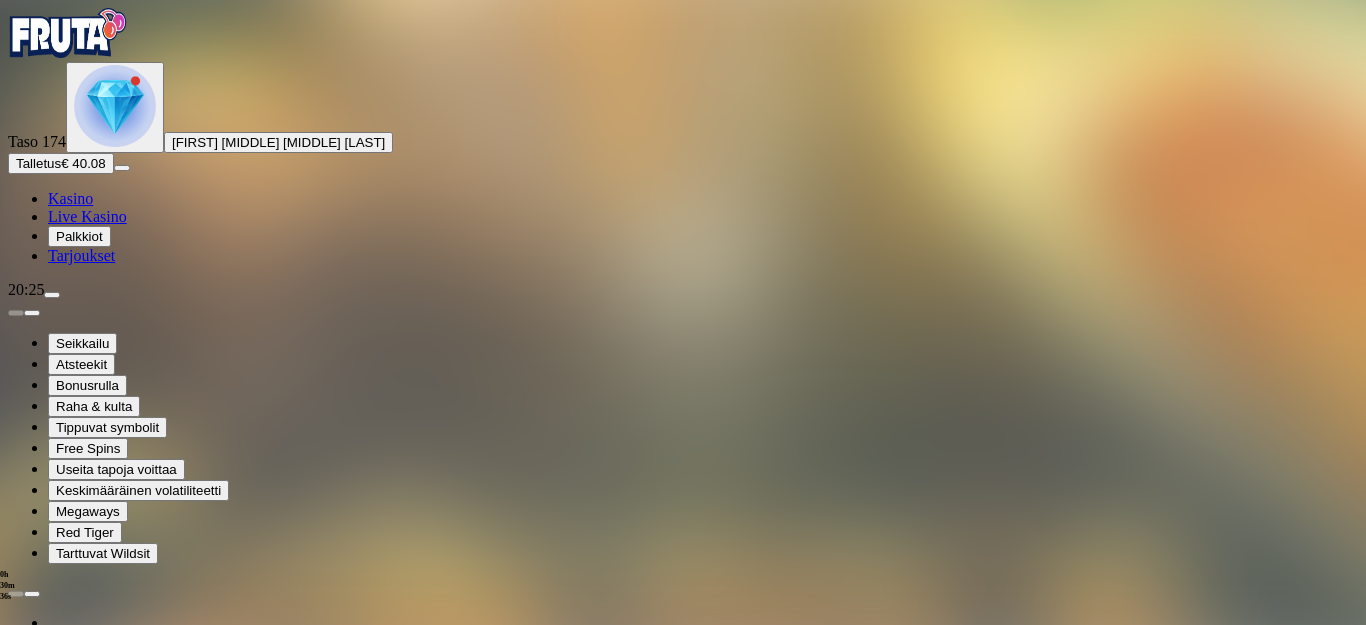 click at bounding box center [112, 1474] 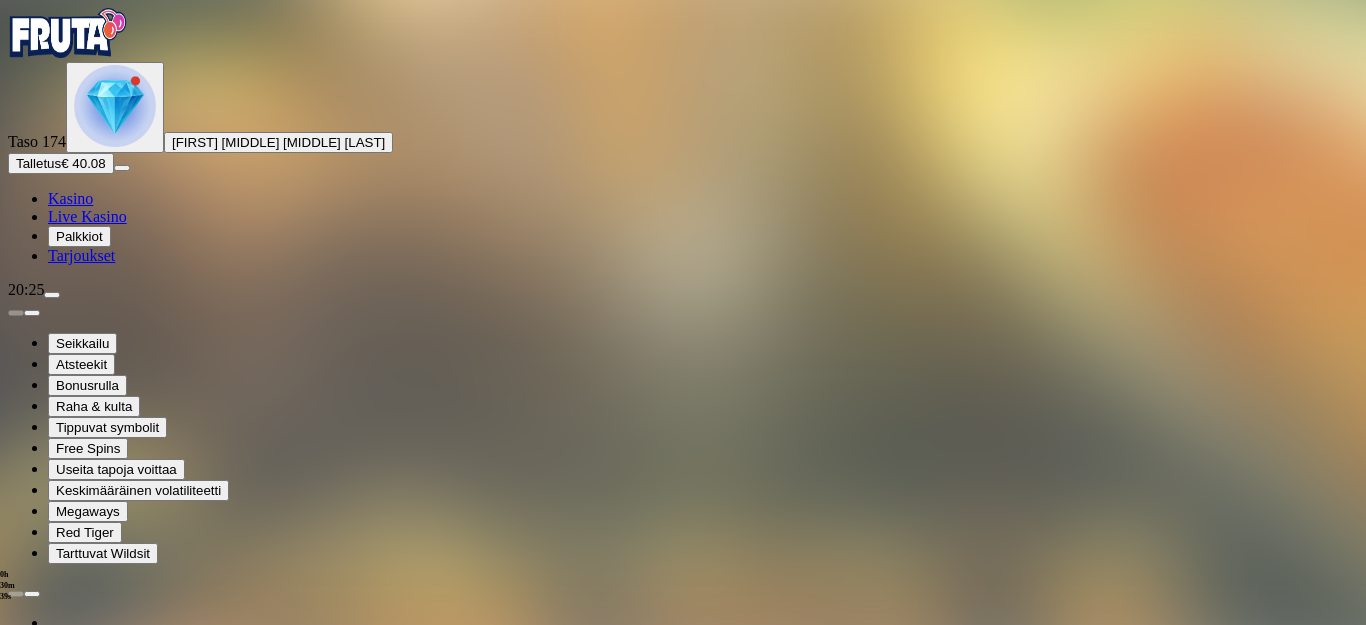 click on "Avaa palkinto" at bounding box center (683, 1666) 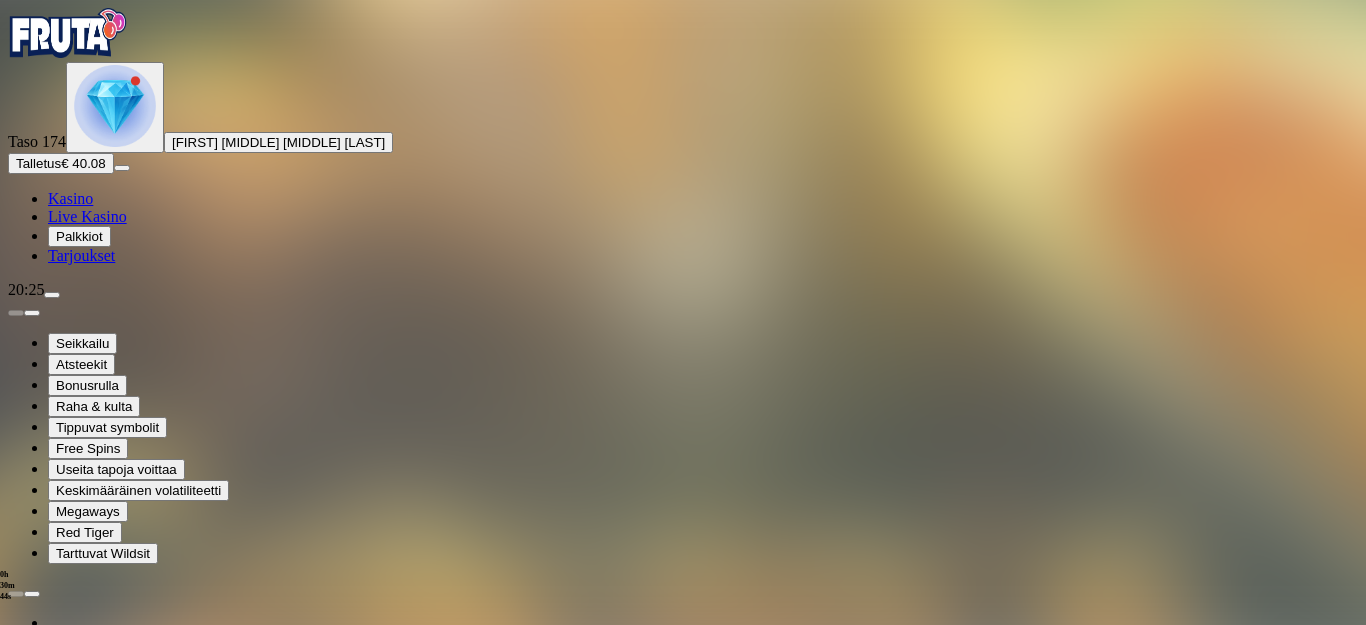 click on "Säästä myöhemmäksi" at bounding box center [682, 1912] 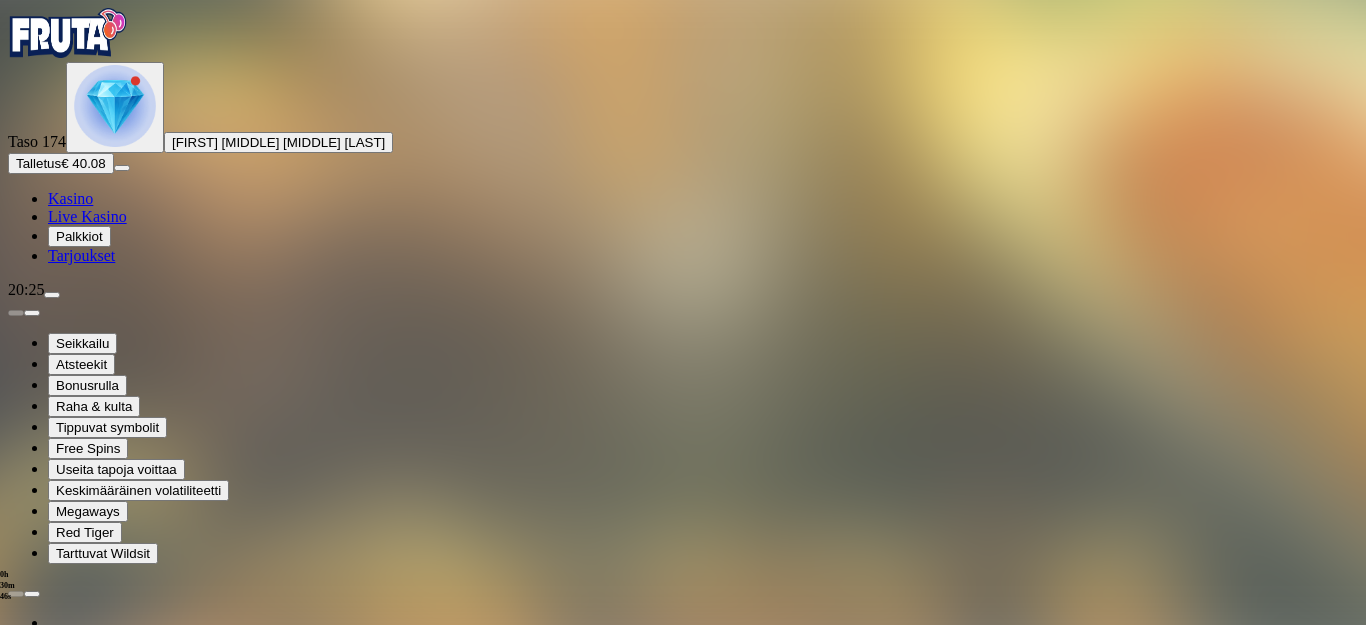 click at bounding box center (115, 106) 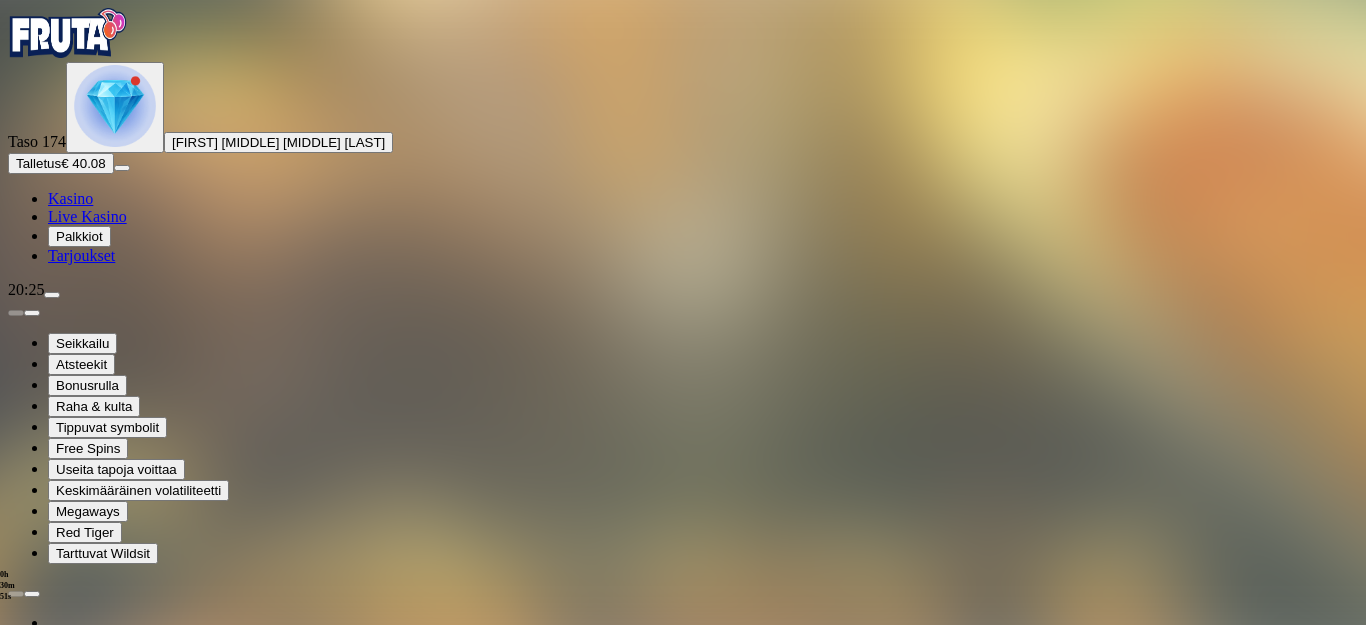 click at bounding box center [112, 1720] 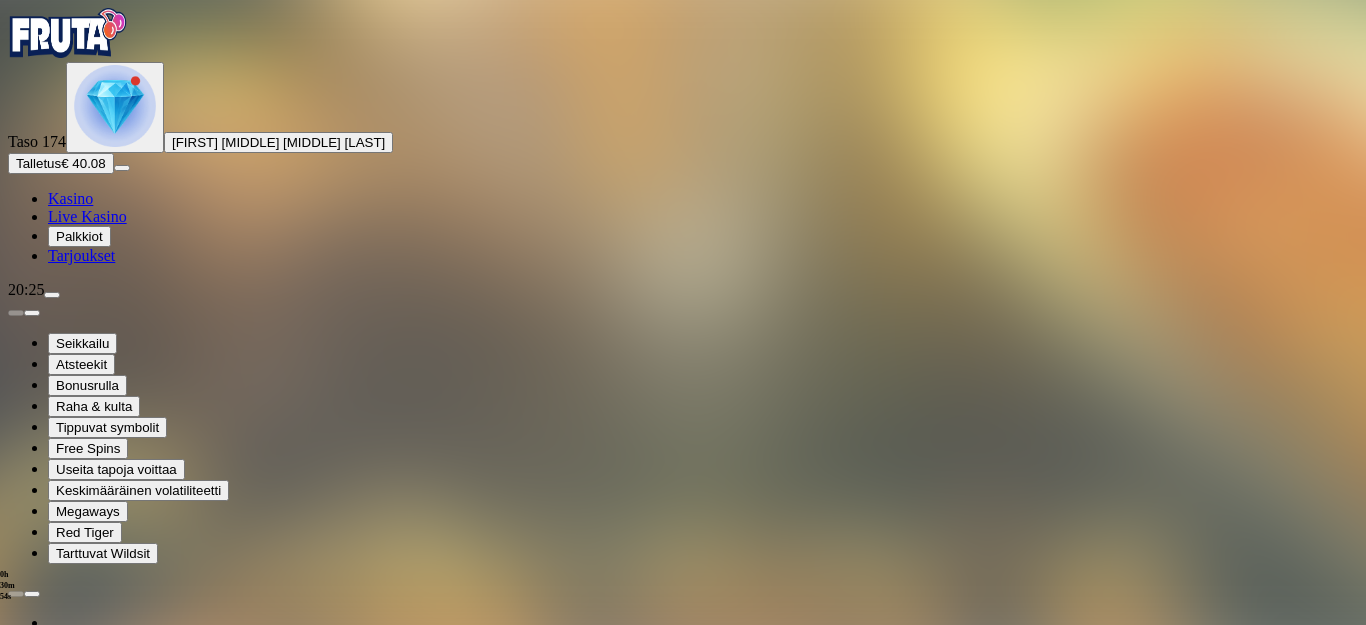 click on "Avaa palkinto" at bounding box center [683, 1666] 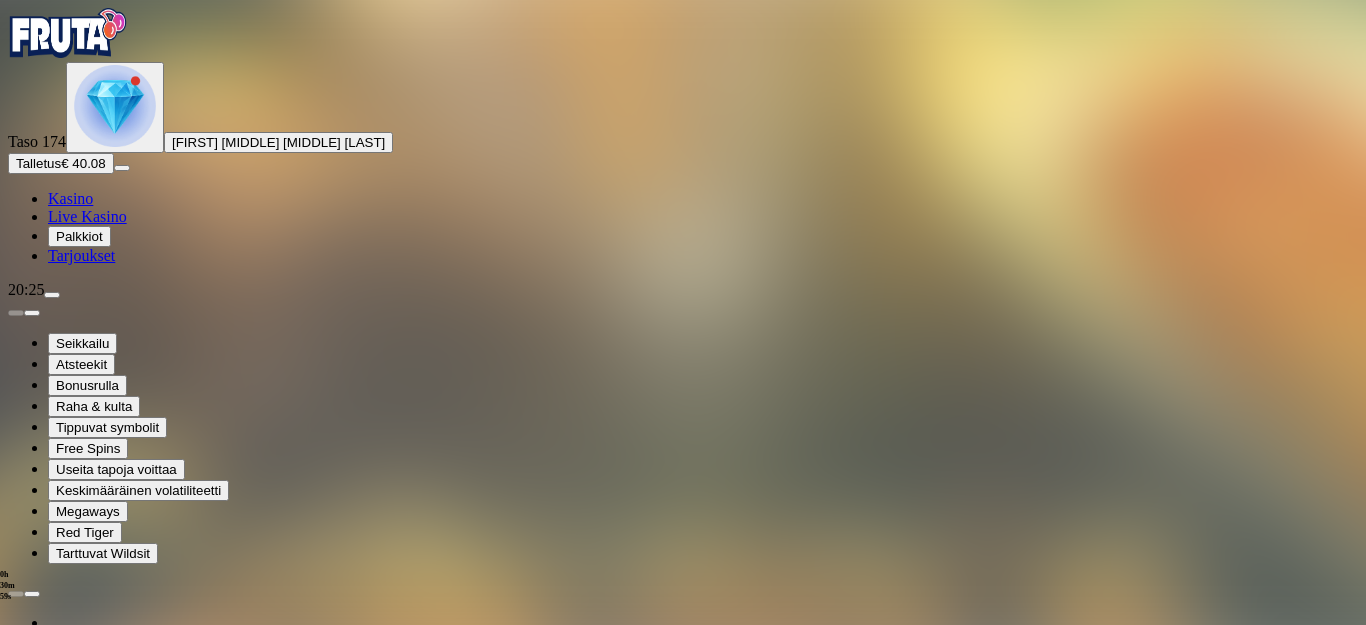 click on "Säästä myöhemmäksi" at bounding box center [682, 1912] 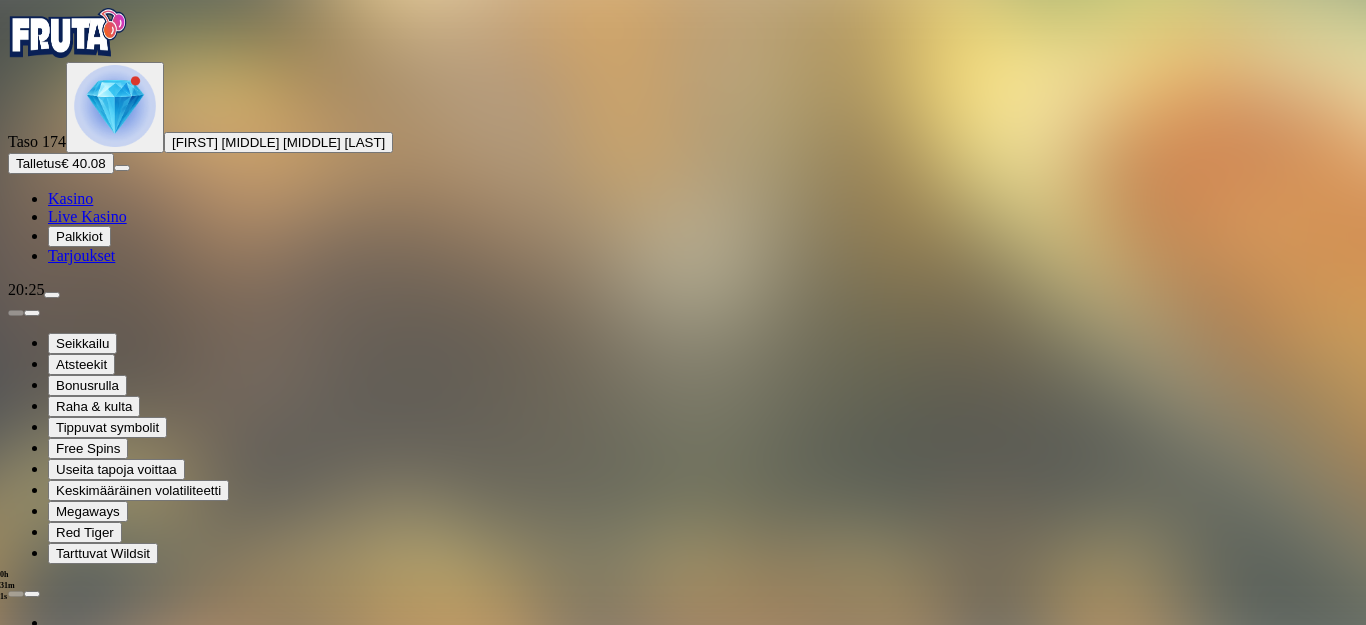 click at bounding box center (115, 106) 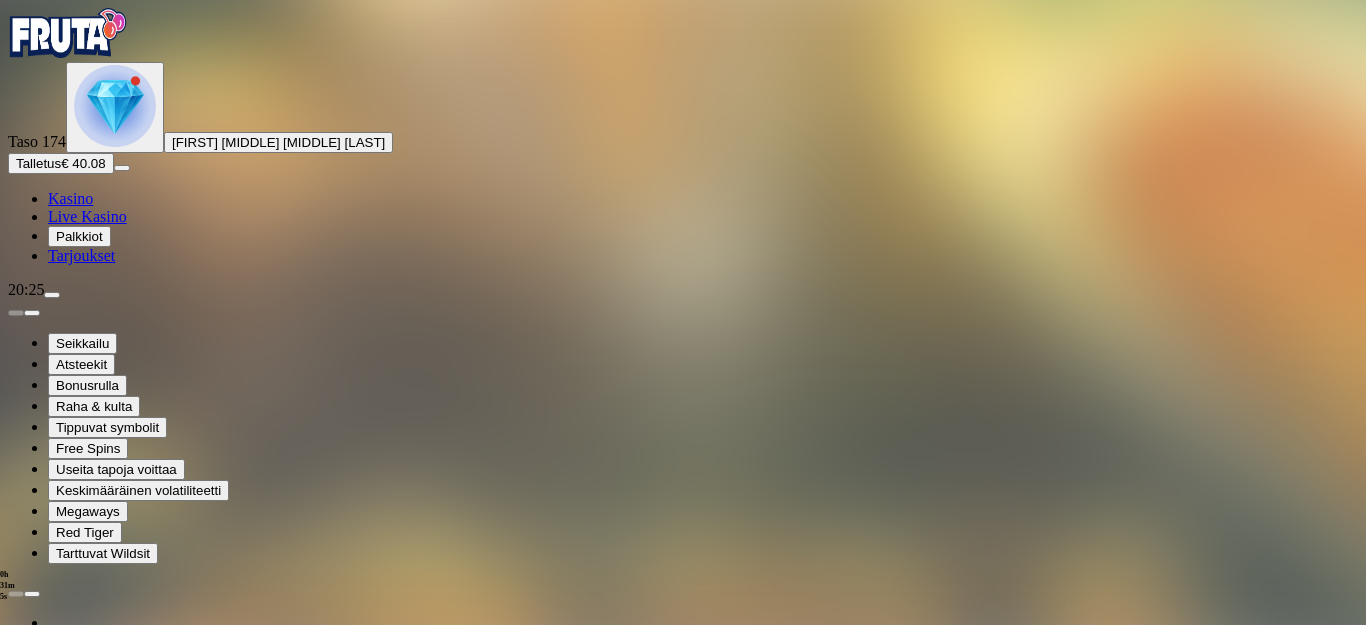 click at bounding box center [112, 1965] 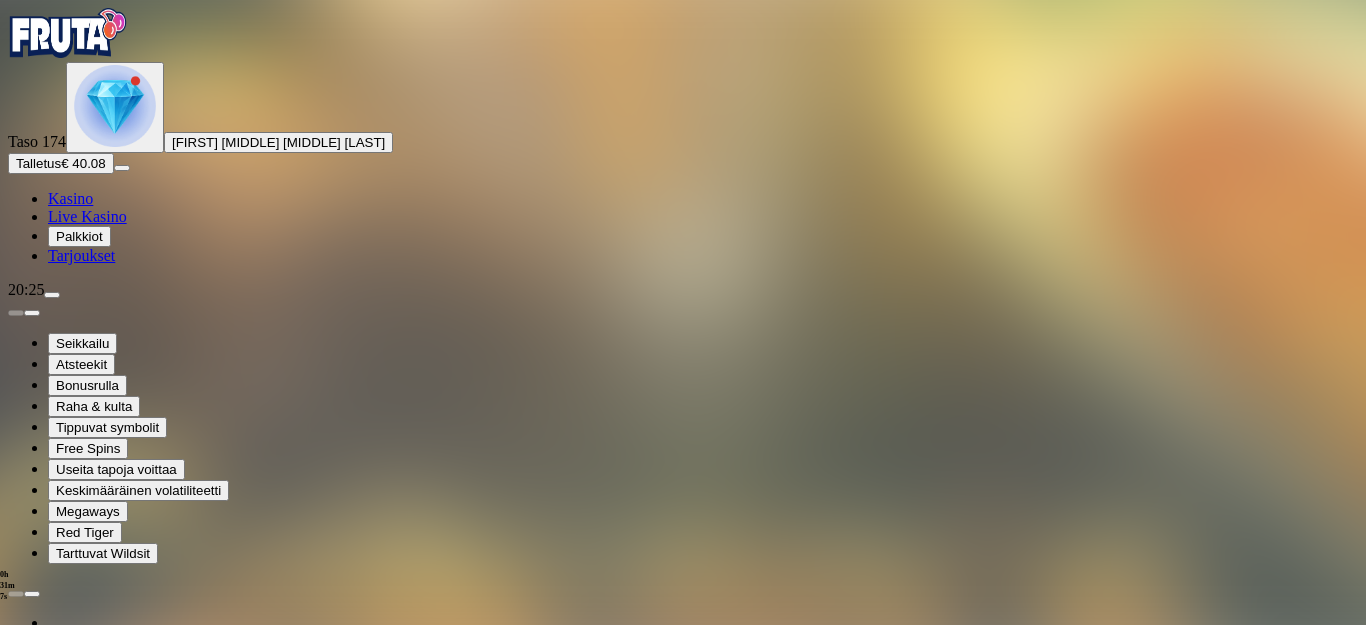 click on "Avaa palkinto" at bounding box center [683, 1666] 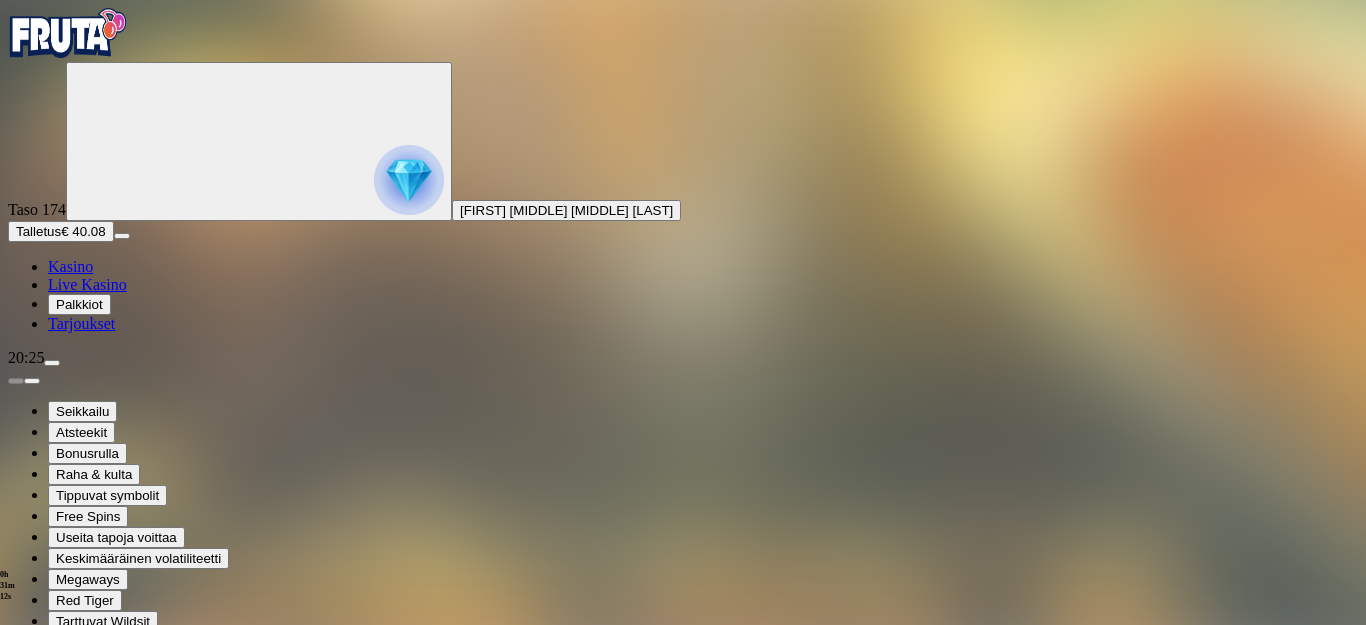 click on "Säästä myöhemmäksi" at bounding box center [682, 1980] 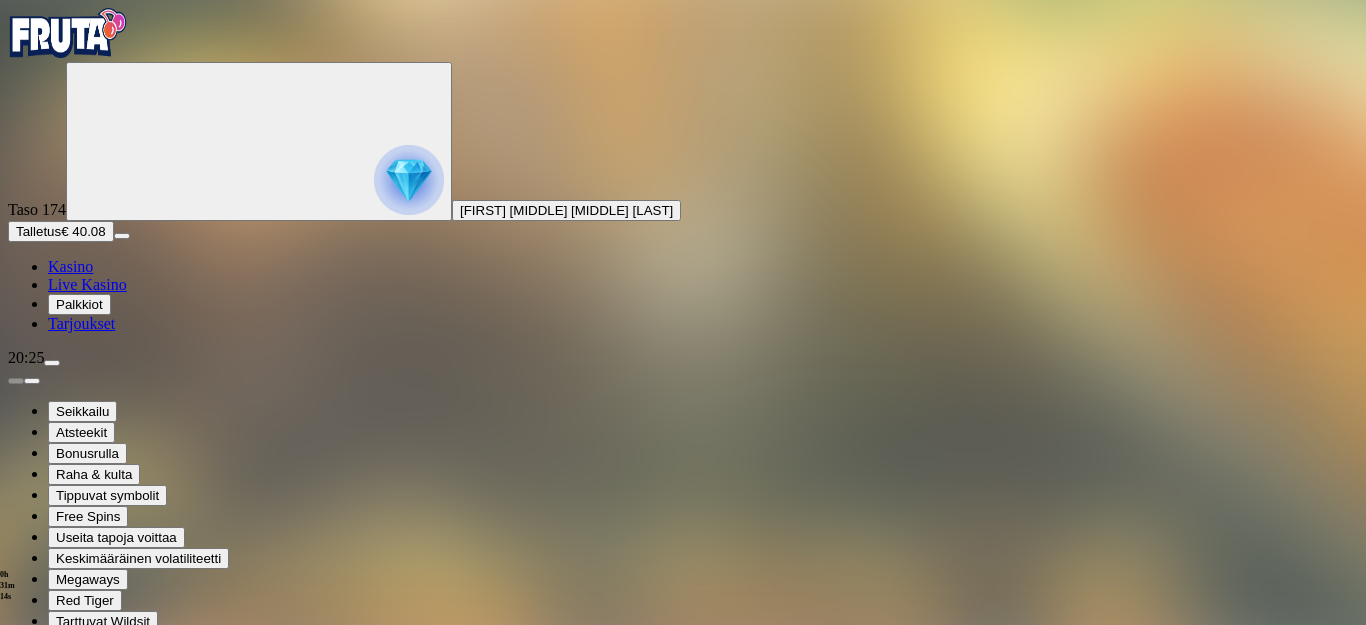 click at bounding box center [409, 180] 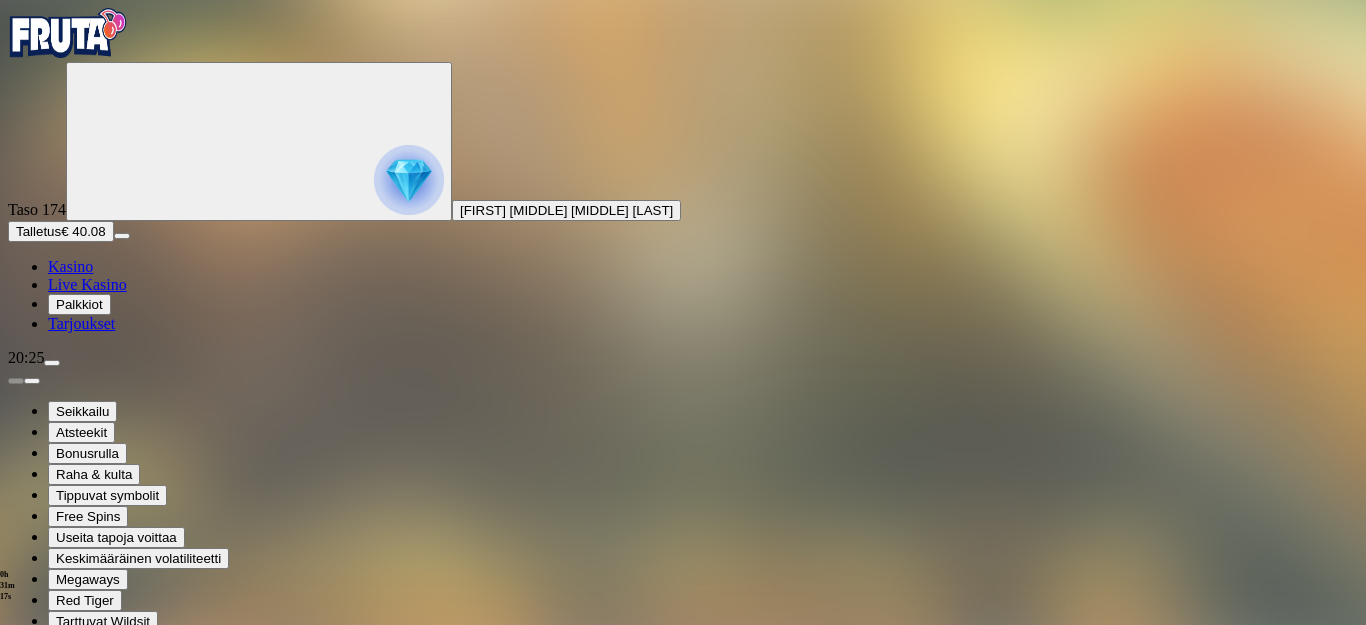click on "Palkkiot" at bounding box center [683, 1289] 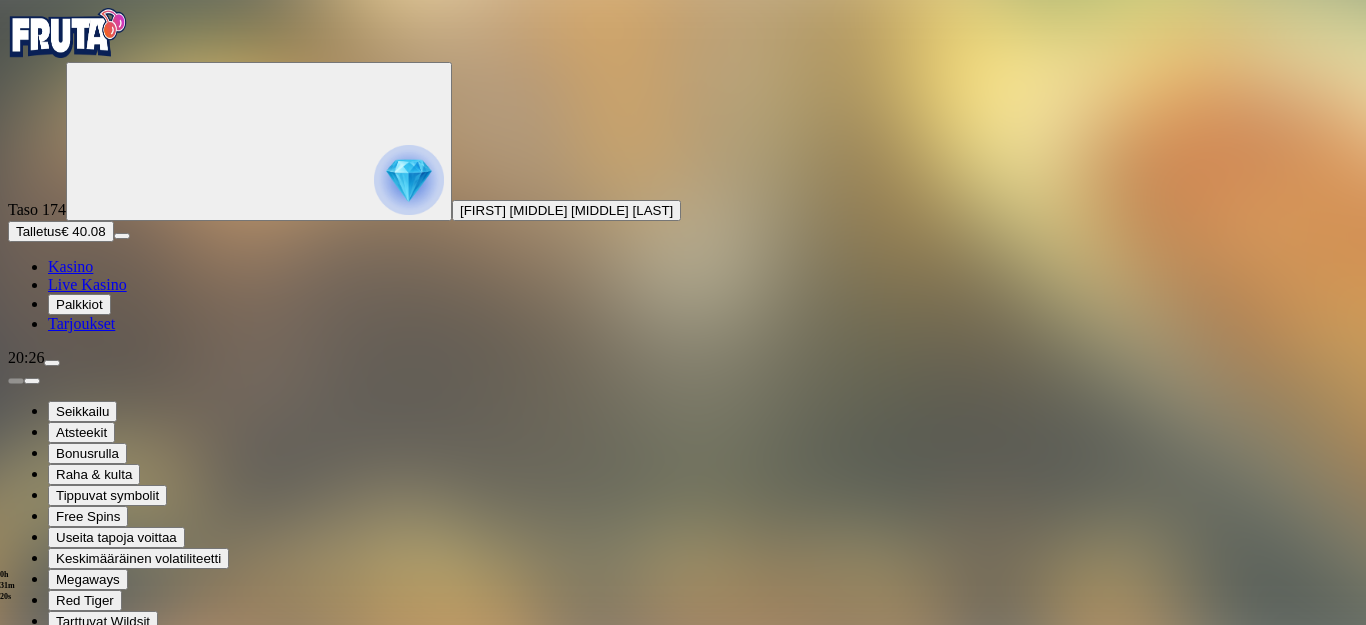 click on "Palkkiot" at bounding box center [683, 1289] 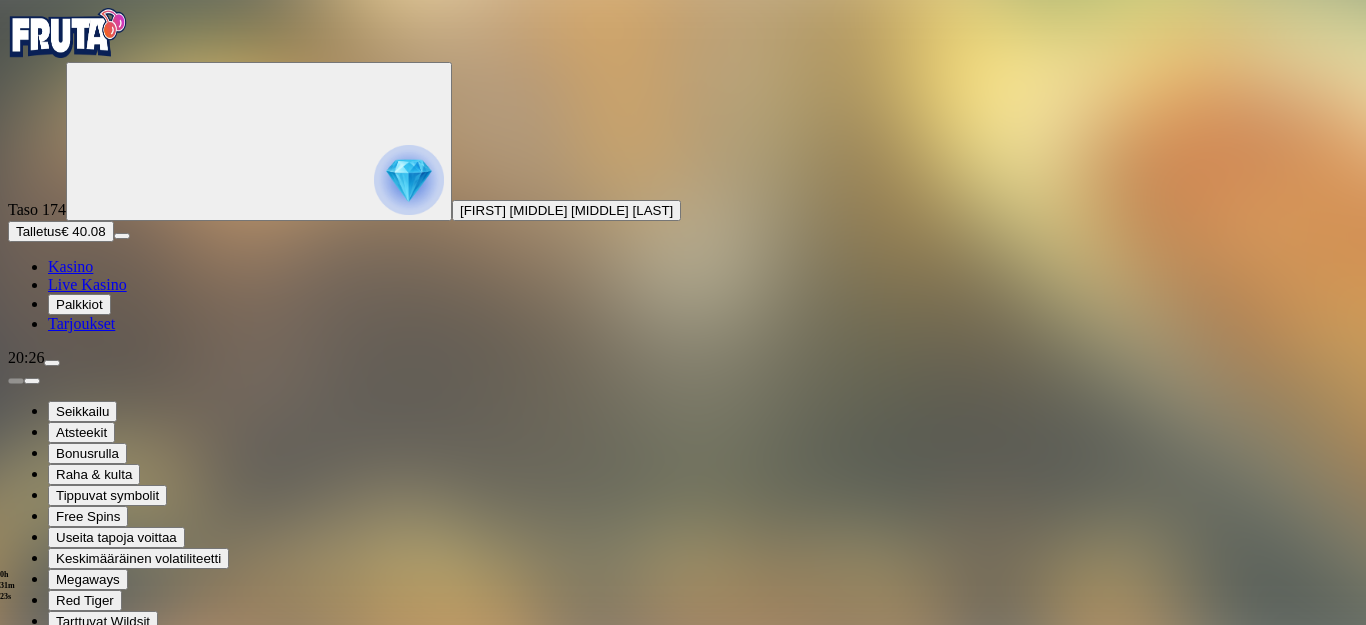 drag, startPoint x: 249, startPoint y: 17, endPoint x: 249, endPoint y: 34, distance: 17 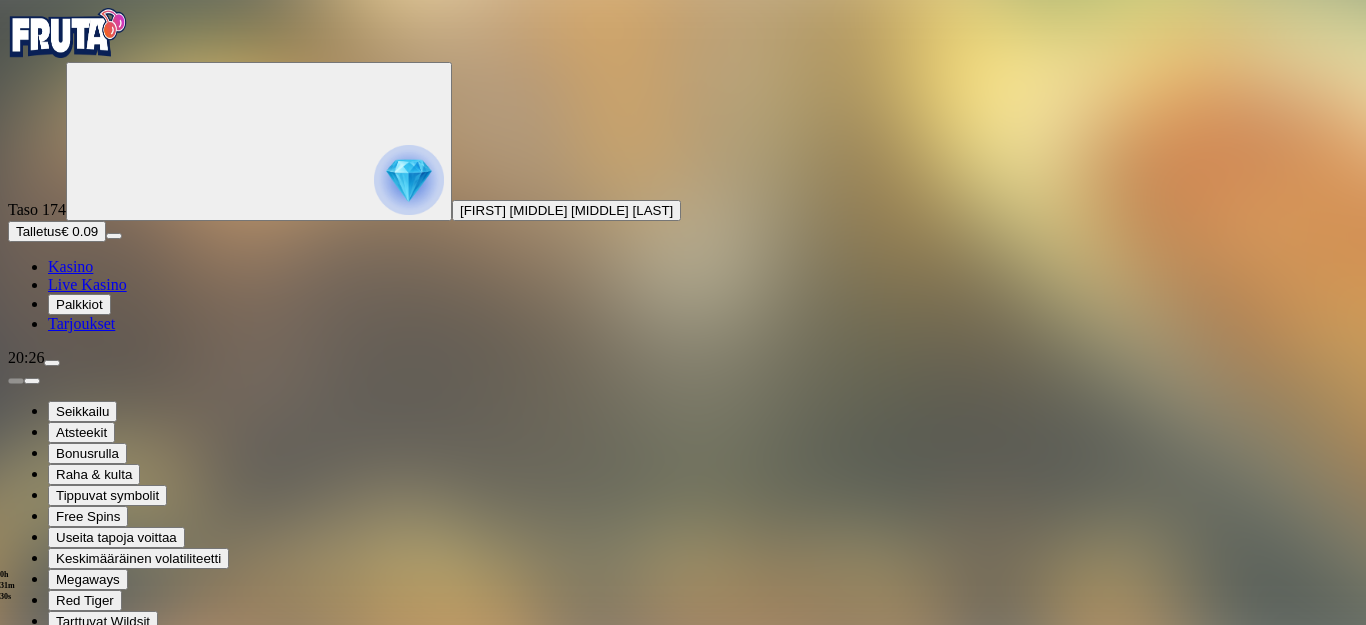 click on "Bonukset € 0.00" at bounding box center (102, 1520) 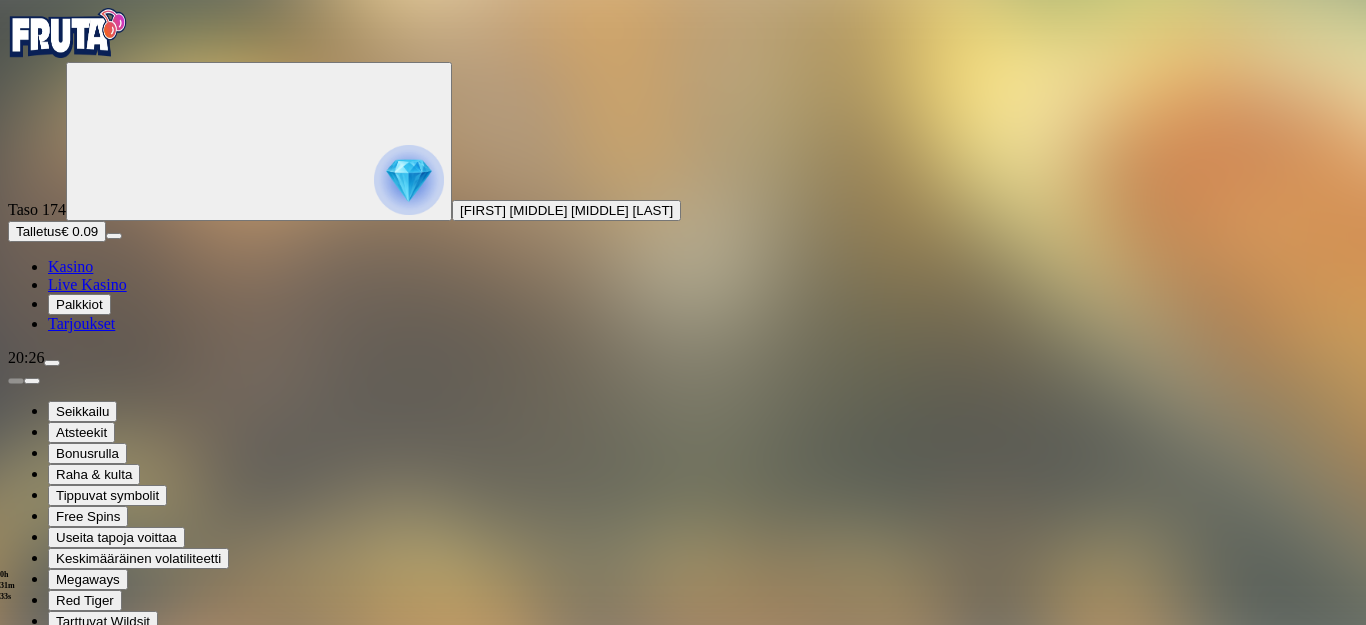 click at bounding box center (409, 180) 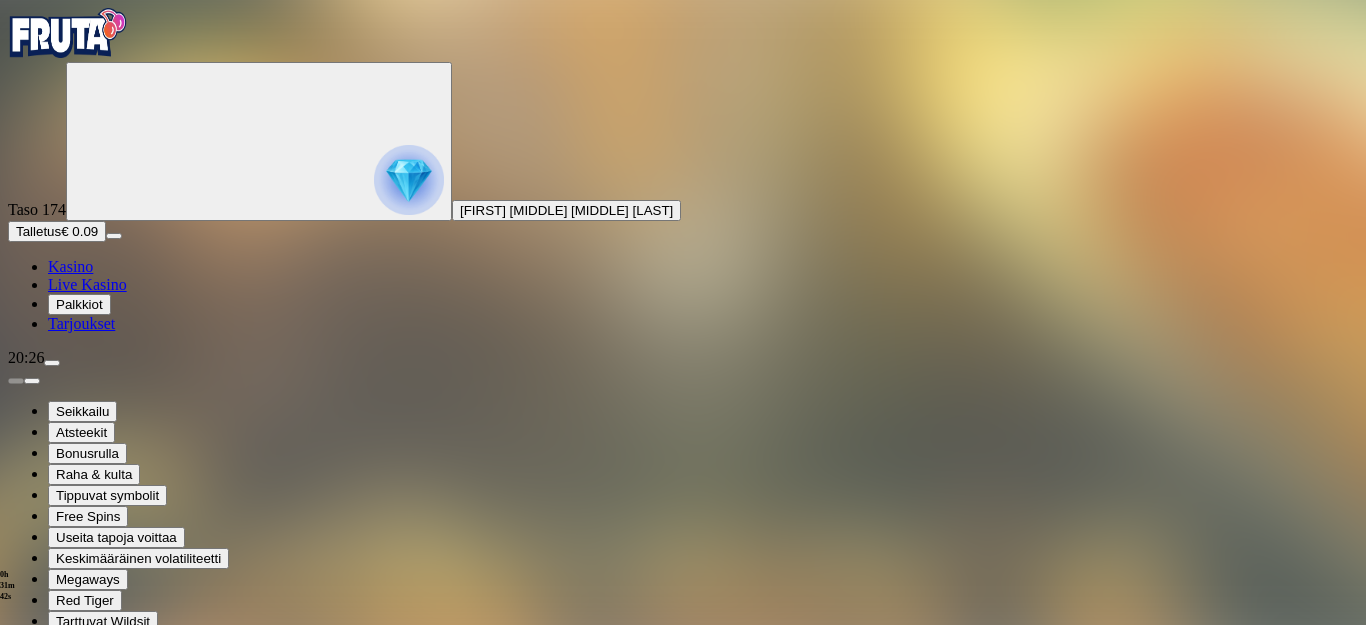scroll, scrollTop: 0, scrollLeft: 0, axis: both 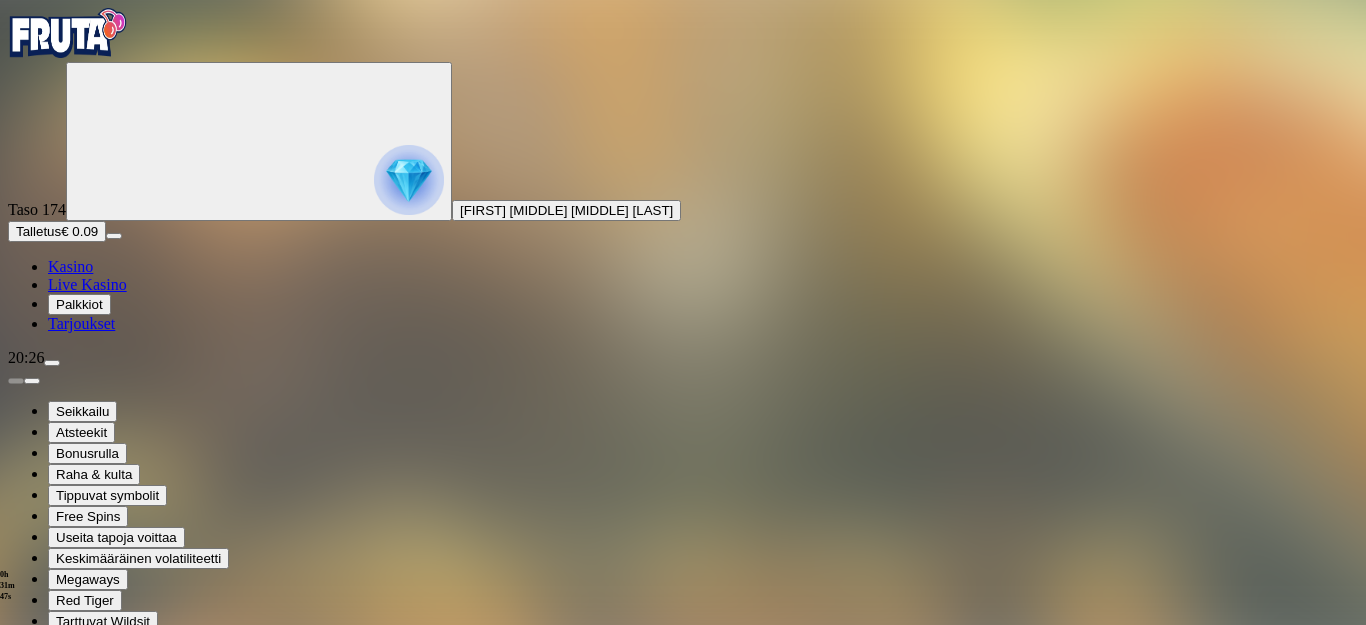 drag, startPoint x: 595, startPoint y: 304, endPoint x: 593, endPoint y: 270, distance: 34.058773 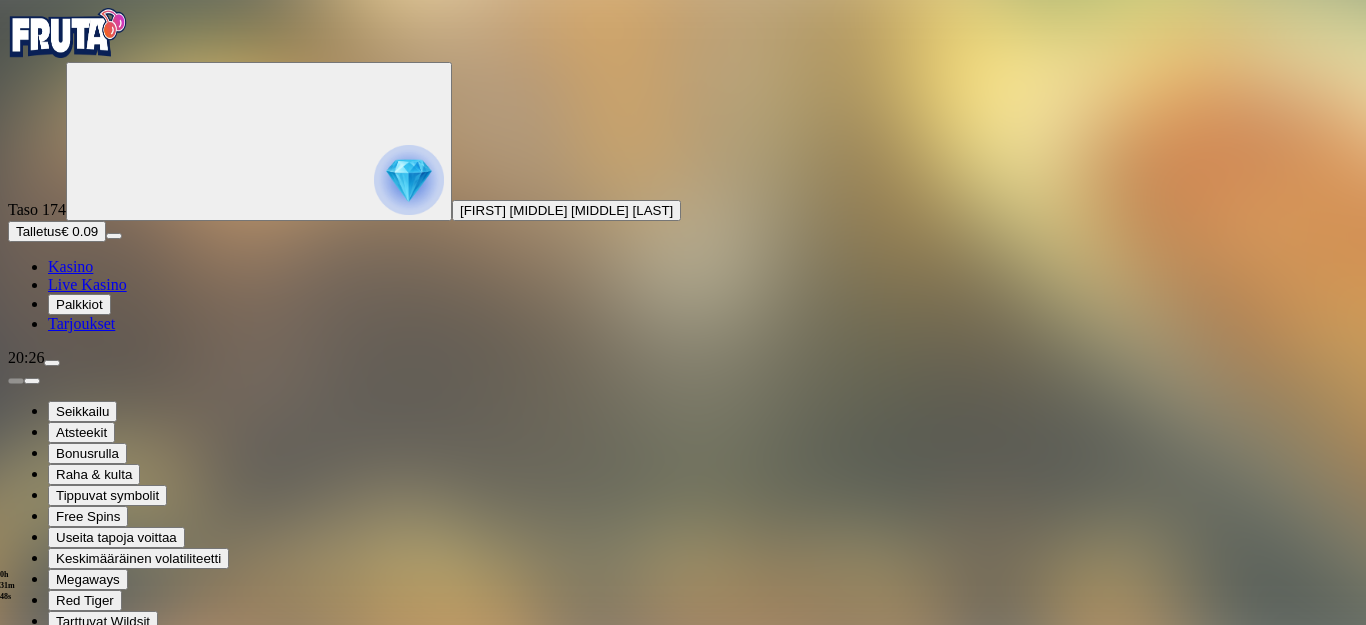 click at bounding box center [88, 1580] 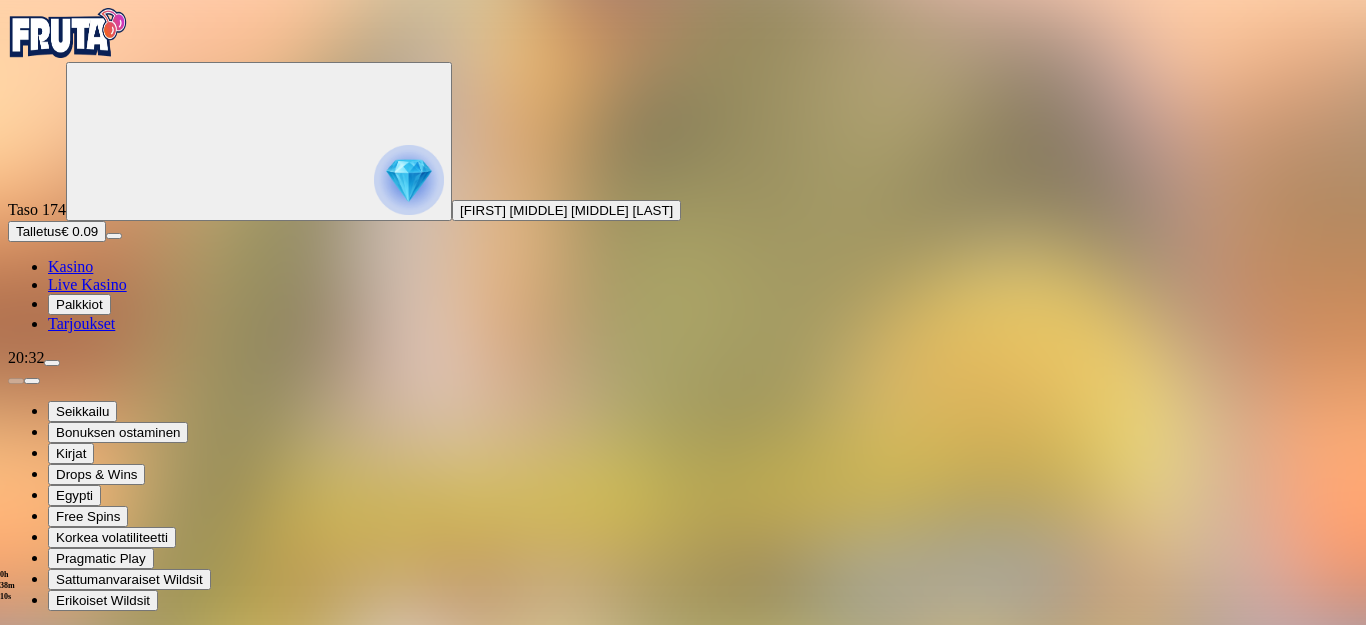 click at bounding box center [409, 180] 